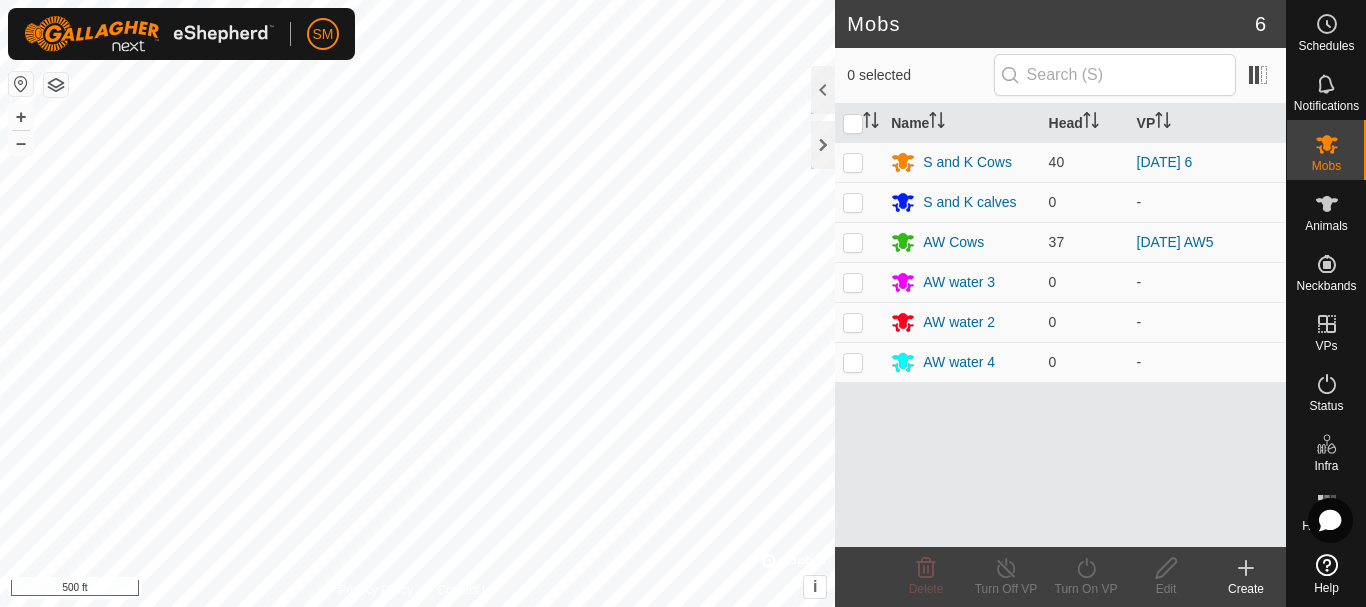 scroll, scrollTop: 0, scrollLeft: 0, axis: both 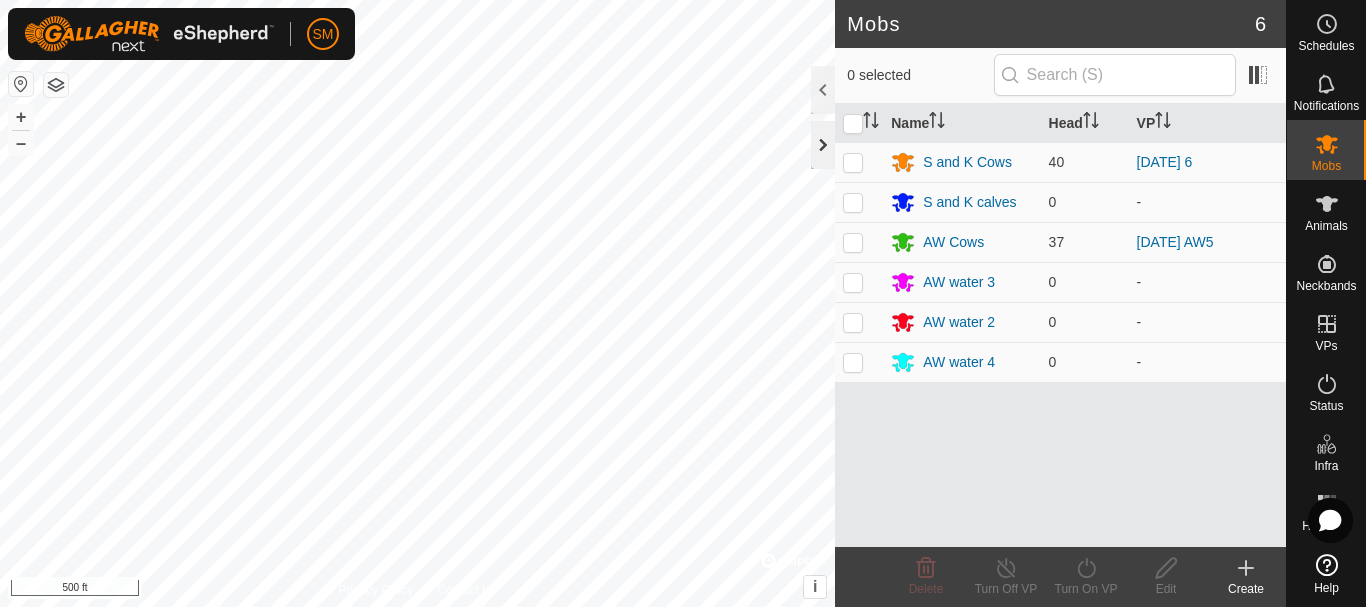 click 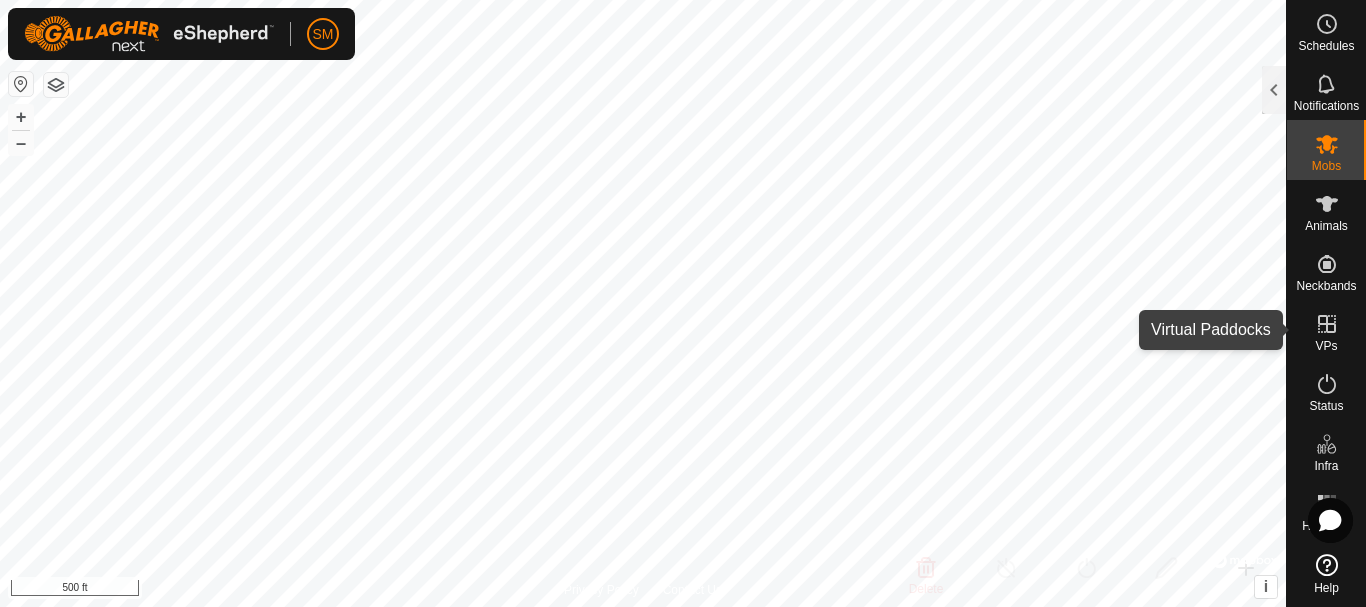 click 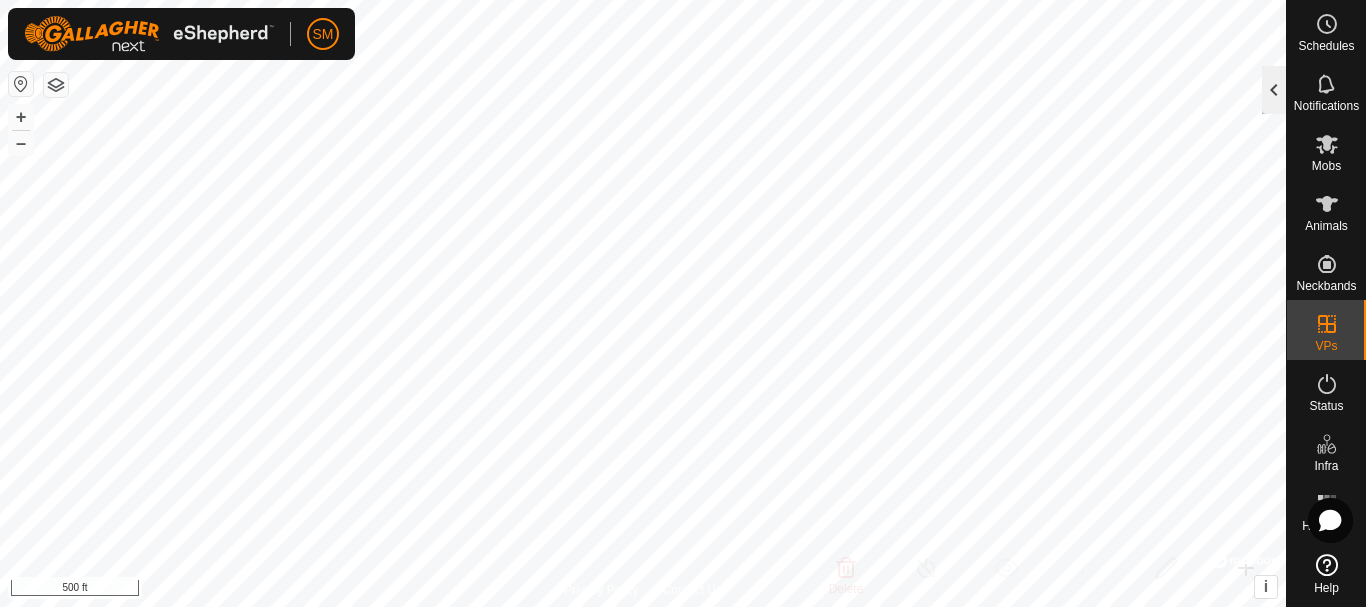 click 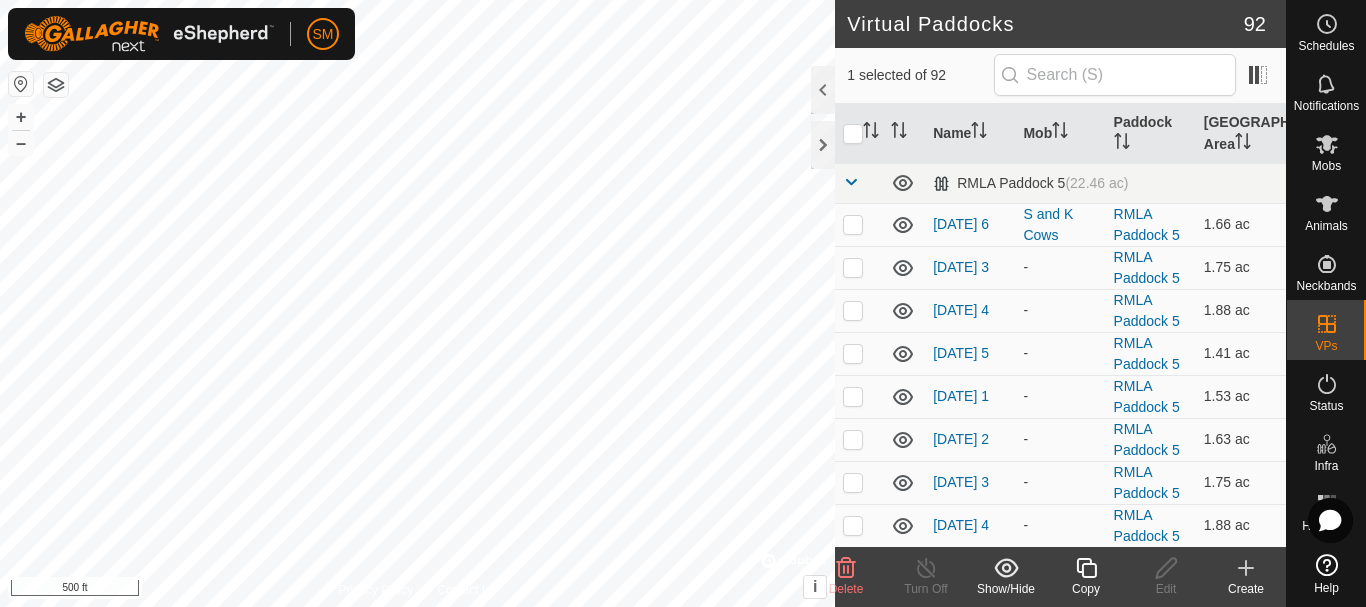 checkbox on "false" 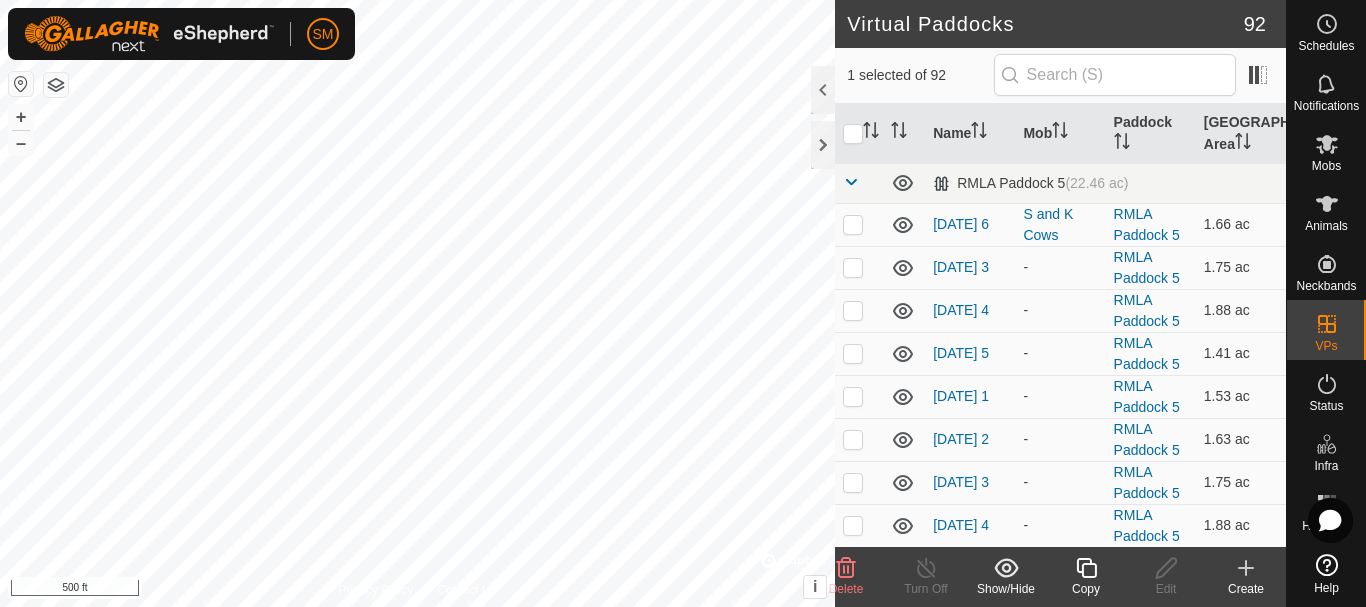 checkbox on "true" 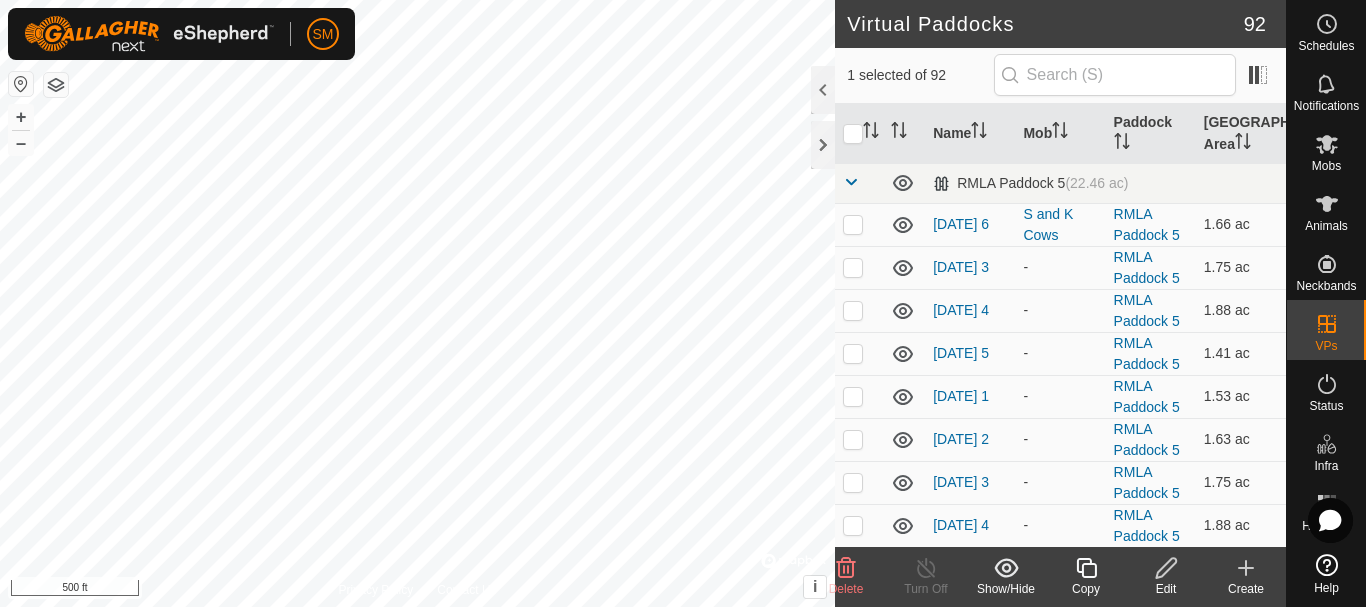 click 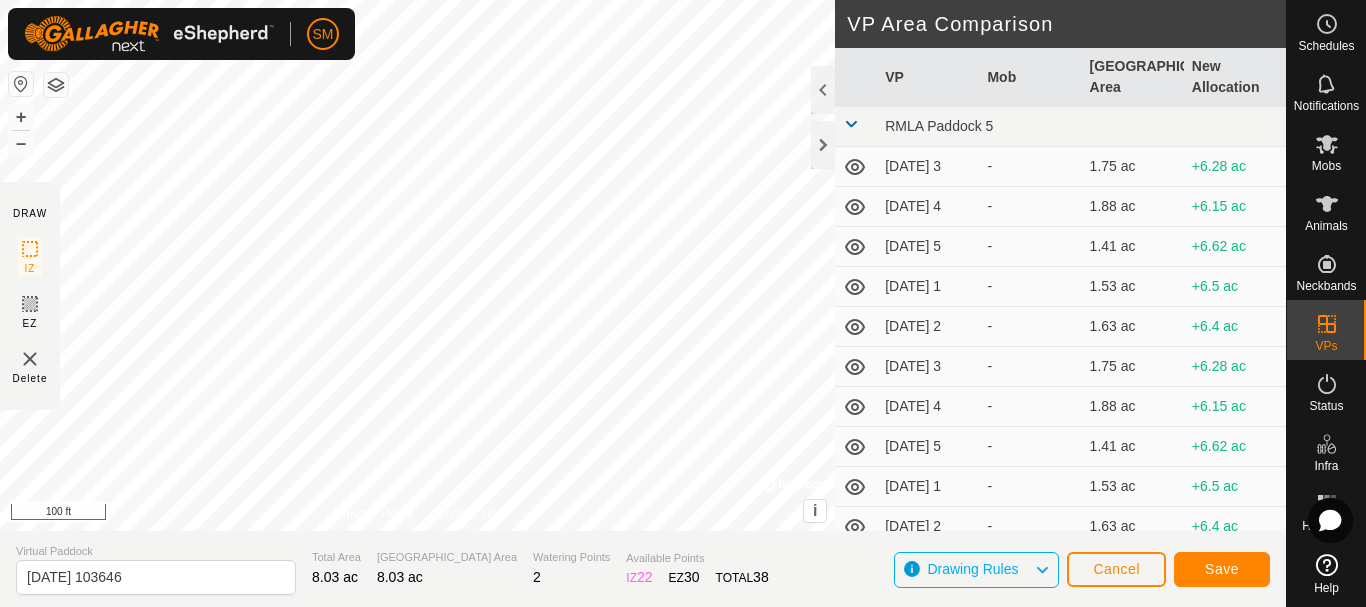 click on "DRAW IZ EZ Delete Privacy Policy Contact Us + – ⇧ i ©  Mapbox , ©  OpenStreetMap ,  Improve this map 100 ft VP Area Comparison     VP   Mob   [GEOGRAPHIC_DATA] Area   New Allocation  RMLA Paddock 5  [DATE] 3  -  1.75 ac  +6.28 ac  [DATE] 4  -  1.88 ac  +6.15 ac  [DATE] 5  -  1.41 ac  +6.62 ac  [DATE] 1  -  1.53 ac  +6.5 ac  [DATE] 2  -  1.63 ac  +6.4 ac  [DATE] 3  -  1.75 ac  +6.28 ac  [DATE] 4  -  1.88 ac  +6.15 ac  [DATE] 5  -  1.41 ac  +6.62 ac  [DATE] 1  -  1.53 ac  +6.5 ac  [DATE] 2  -  1.63 ac  +6.4 ac  [DATE] 3  -  1.75 ac  +6.28 ac  [DATE] 4  -  1.88 ac  +6.15 ac  [DATE] 5  -  1.41 ac  +6.62 ac  [DATE] 1  -  1.53 ac  +6.5 ac  [DATE] 2  -  1.66 ac  +6.38 ac  [DATE] 3  -  1.75 ac  +6.28 ac  [DATE] 4  -  1.88 ac  +6.15 ac  [DATE] 5  -  1.41 ac  +6.62 ac  [DATE] 6  -  1.66 ac  +6.38 ac  [DATE] 1  -  1.75 ac  +6.28 ac  [DATE] 2  -  1.88 ac  +6.15 ac  [DATE] 3  -  2 ac  +6.03 ac  [DATE] 4  -  2.15 ac  +5.88 ac - +6.57 ac" 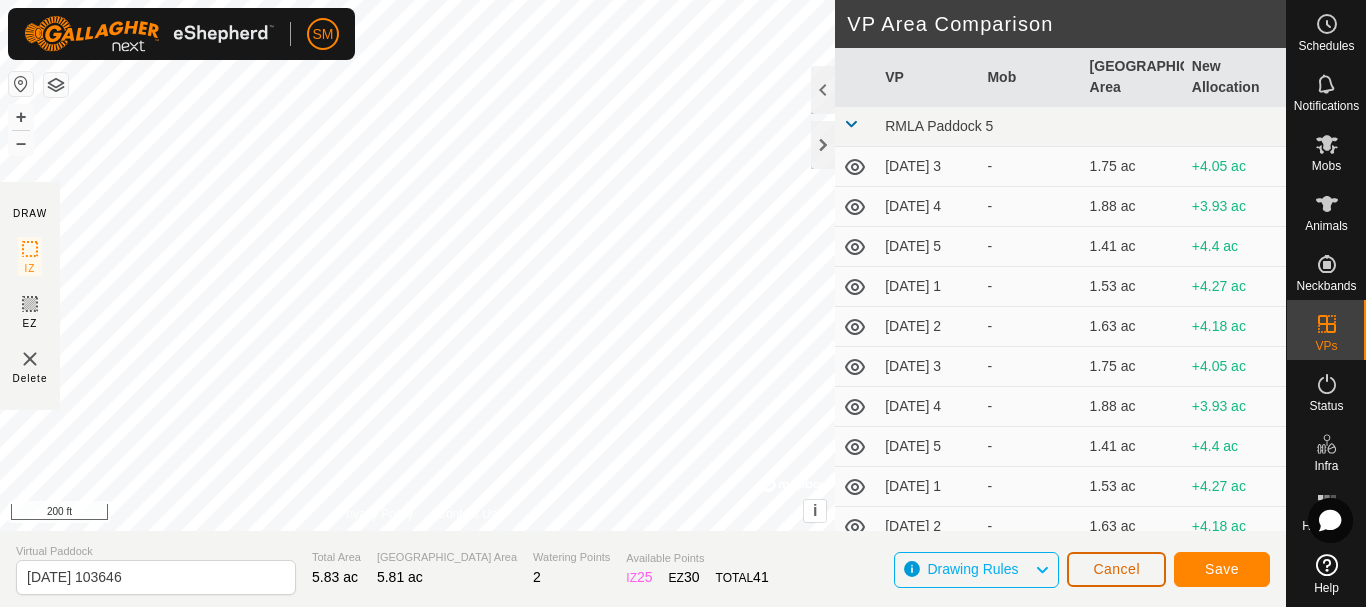 click on "Cancel" 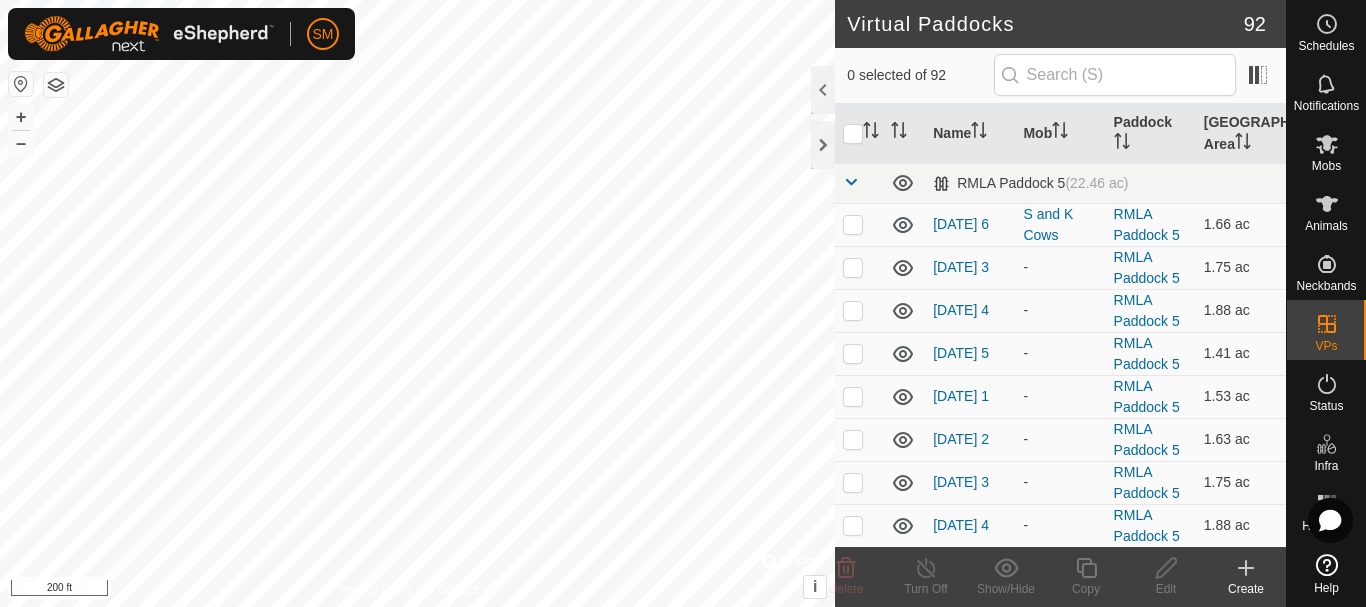 checkbox on "true" 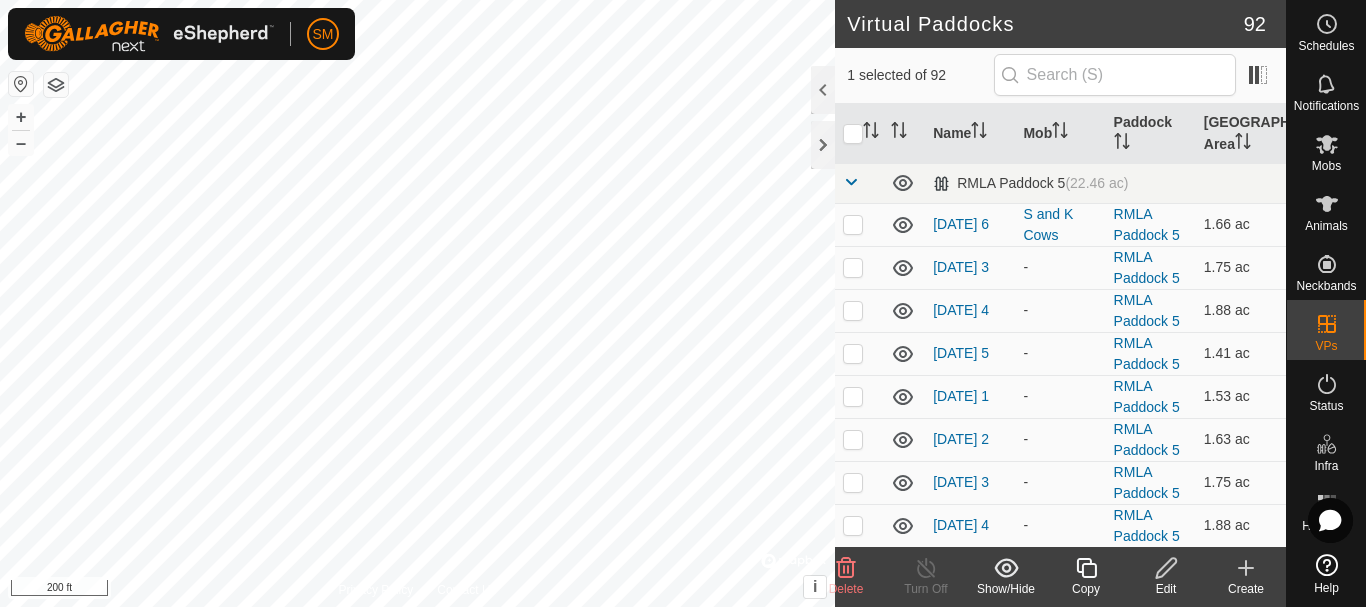 click 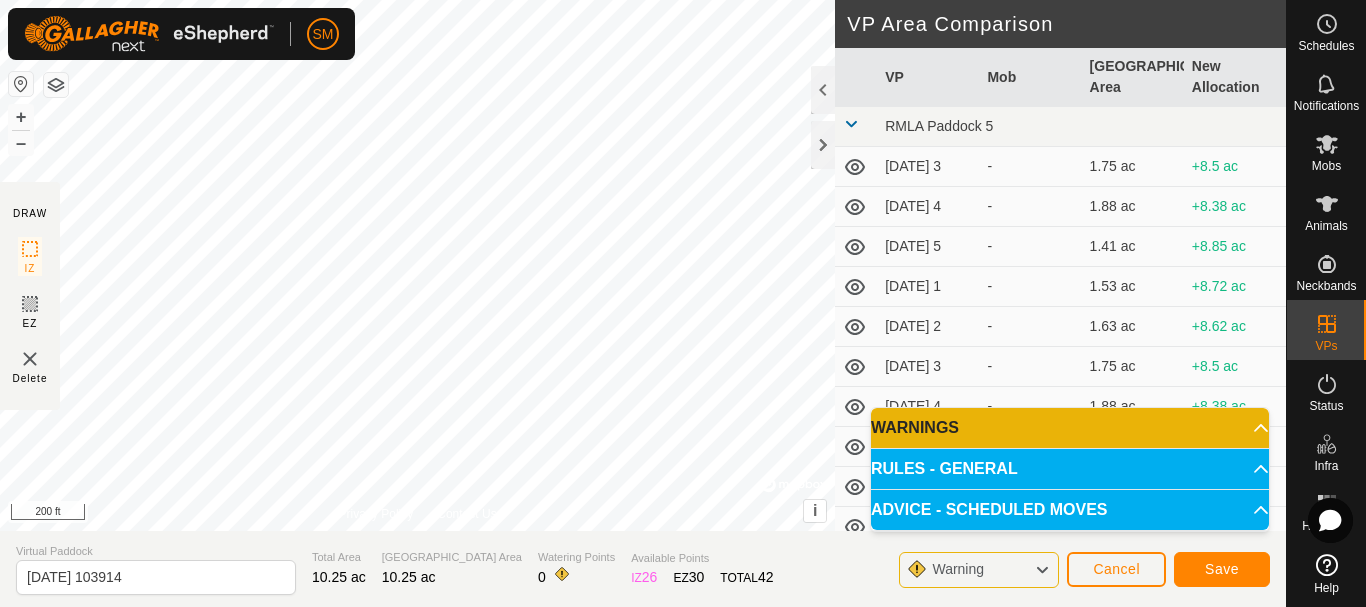 click on "DRAW IZ EZ Delete Privacy Policy Contact Us IZ interior angle must be larger than 80°  (Current: 30.4°) . + – ⇧ i ©  Mapbox , ©  OpenStreetMap ,  Improve this map 200 ft VP Area Comparison     VP   Mob   [GEOGRAPHIC_DATA] Area   New Allocation  RMLA [GEOGRAPHIC_DATA] 5  [DATE] 3  -  1.75 ac  +8.5 ac  [DATE] 4  -  1.88 ac  +8.38 ac  [DATE] 5  -  1.41 ac  +8.85 ac  [DATE] 1  -  1.53 ac  +8.72 ac  [DATE] 2  -  1.63 ac  +8.62 ac  [DATE] 3  -  1.75 ac  +8.5 ac  [DATE] 4  -  1.88 ac  +8.38 ac  [DATE] 5  -  1.41 ac  +8.85 ac  [DATE] 1  -  1.53 ac  +8.72 ac  [DATE] 2  -  1.63 ac  +8.62 ac  [DATE] 3  -  1.75 ac  +8.5 ac  [DATE] 4  -  1.88 ac  +8.38 ac  [DATE] 5  -  1.41 ac  +8.85 ac  [DATE] 1  -  1.53 ac  +8.72 ac  [DATE] 2  -  1.66 ac  +8.6 ac  [DATE] 3  -  1.75 ac  +8.5 ac  [DATE] 4  -  1.88 ac  +8.38 ac  [DATE] 5  -  1.41 ac  +8.85 ac  [DATE] 6  -  1.66 ac  +8.6 ac  [DATE] 1  -  1.75 ac  +8.5 ac  [DATE] 2  -  1.88 ac  +8.38 ac  [DATE] 3  -" 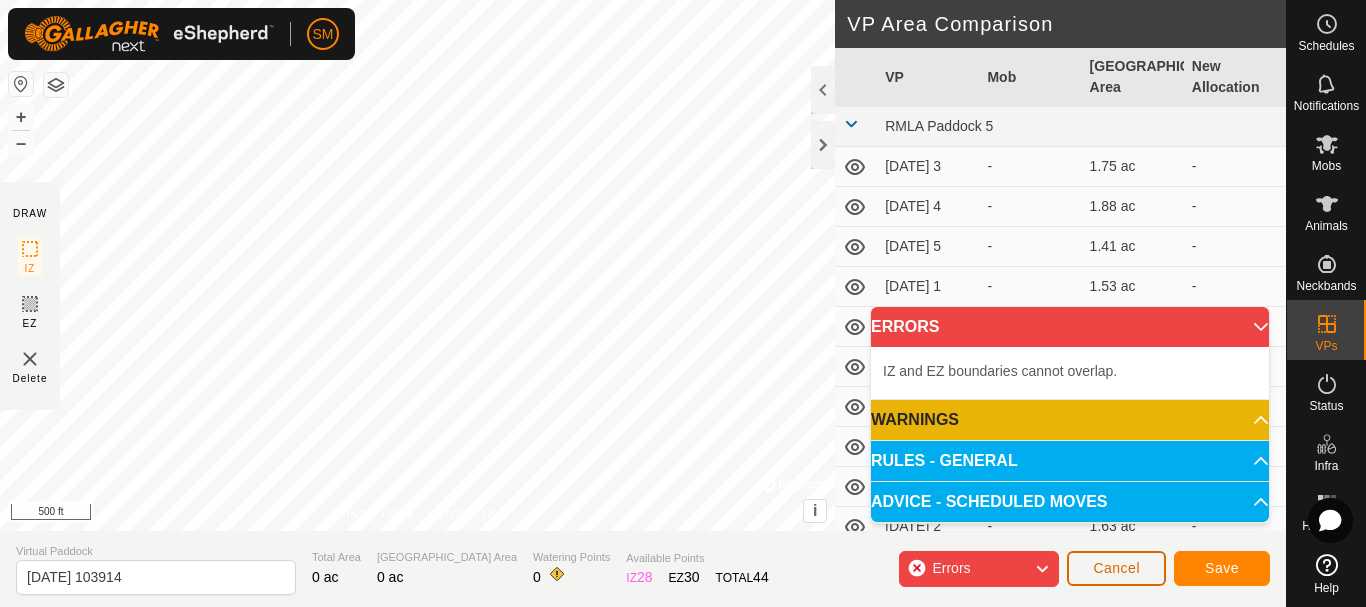 click on "Cancel" 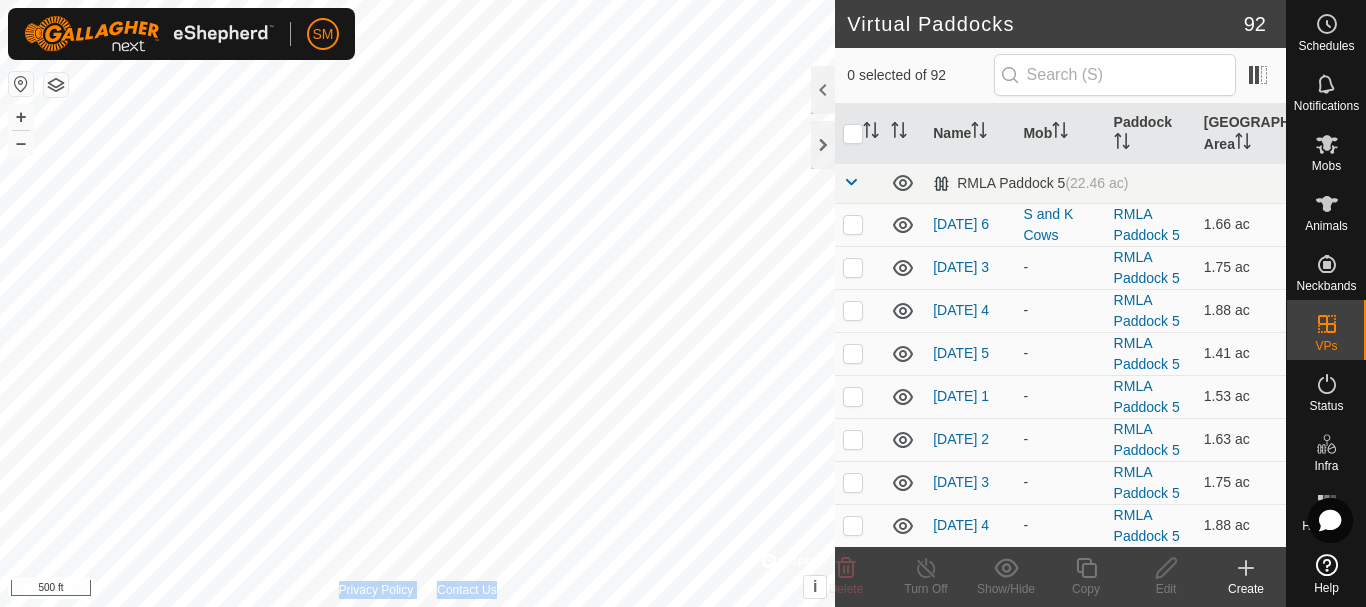 click on "Privacy Policy Contact Us + – ⇧ i ©  Mapbox , ©  OpenStreetMap ,  Improve this map 500 ft" at bounding box center [417, 303] 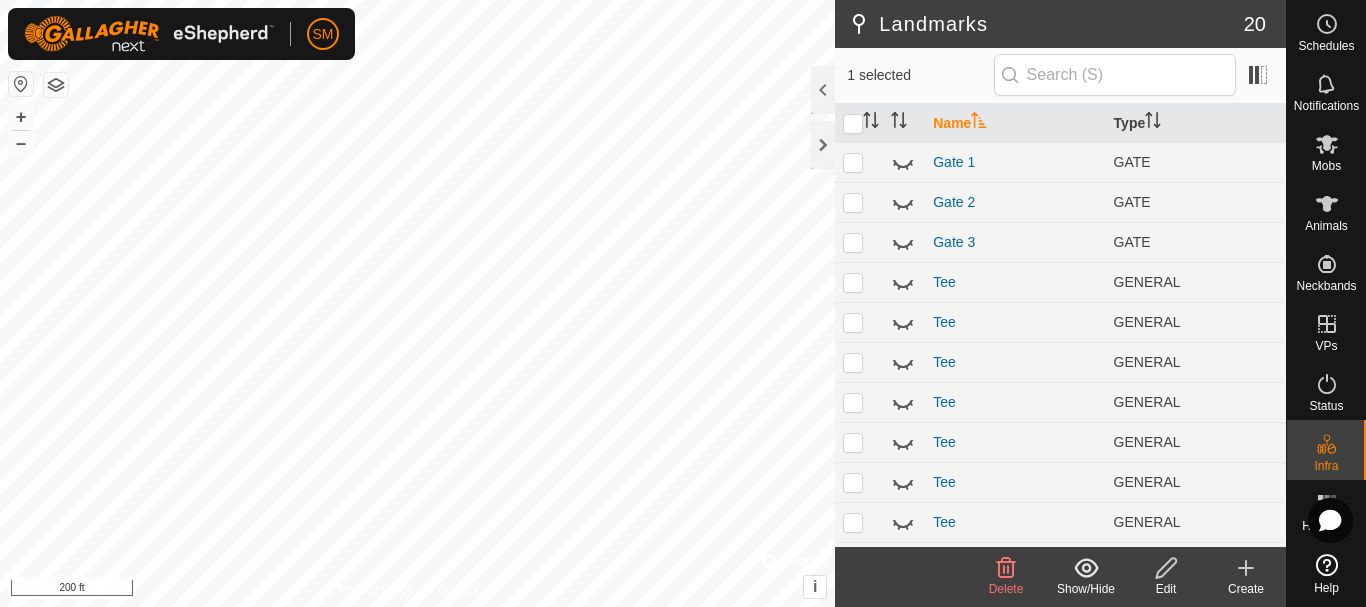 click 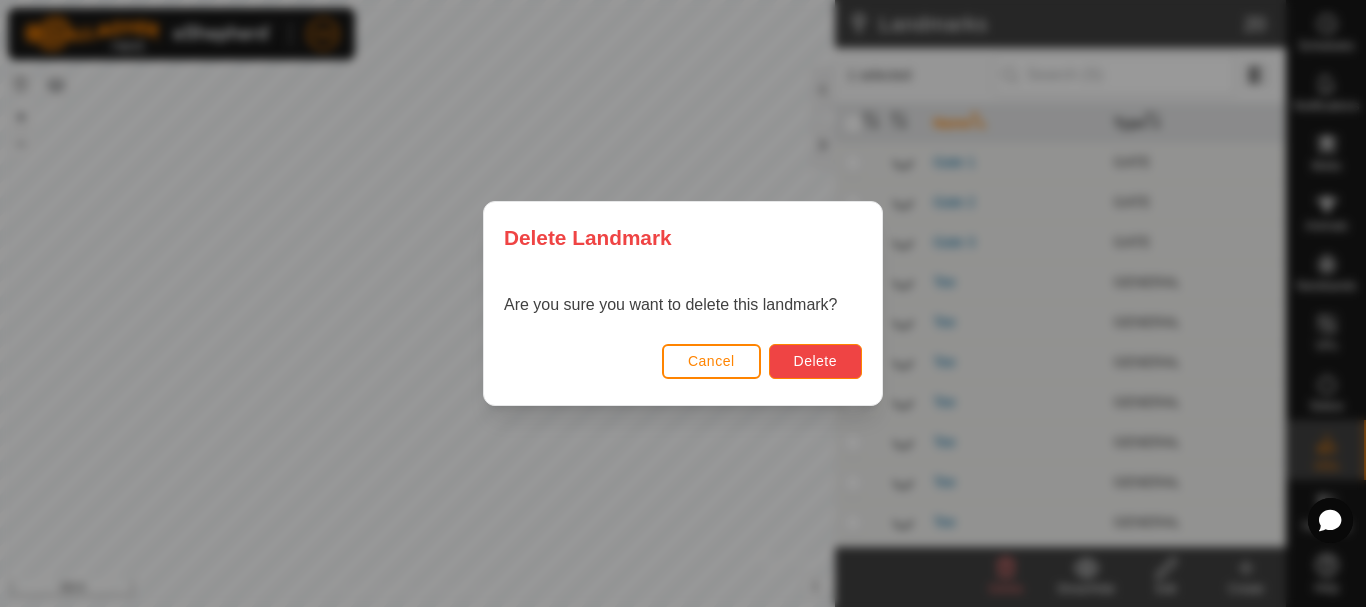 click on "Delete" at bounding box center [815, 361] 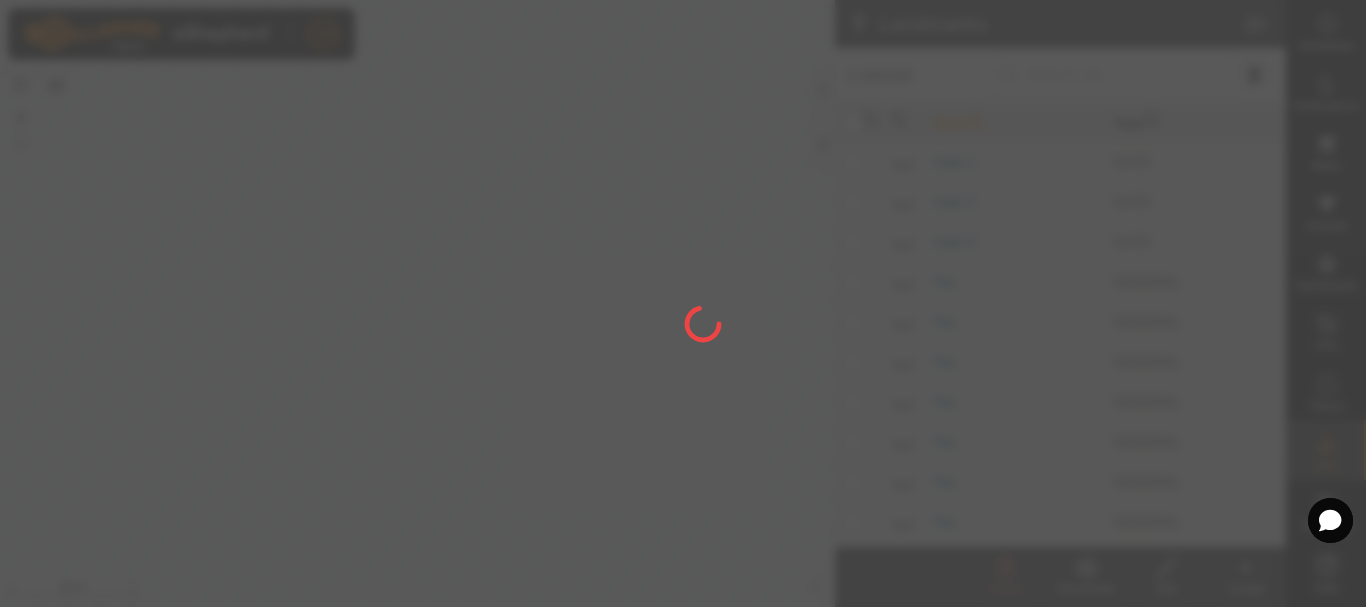 checkbox on "false" 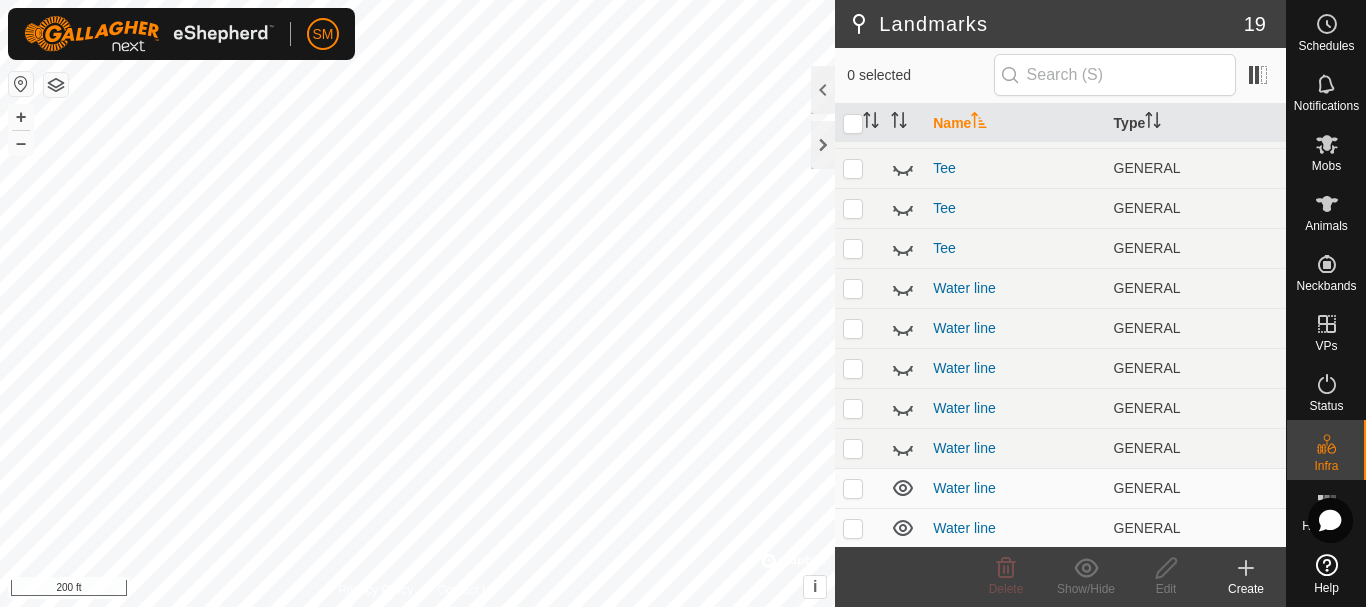 scroll, scrollTop: 300, scrollLeft: 0, axis: vertical 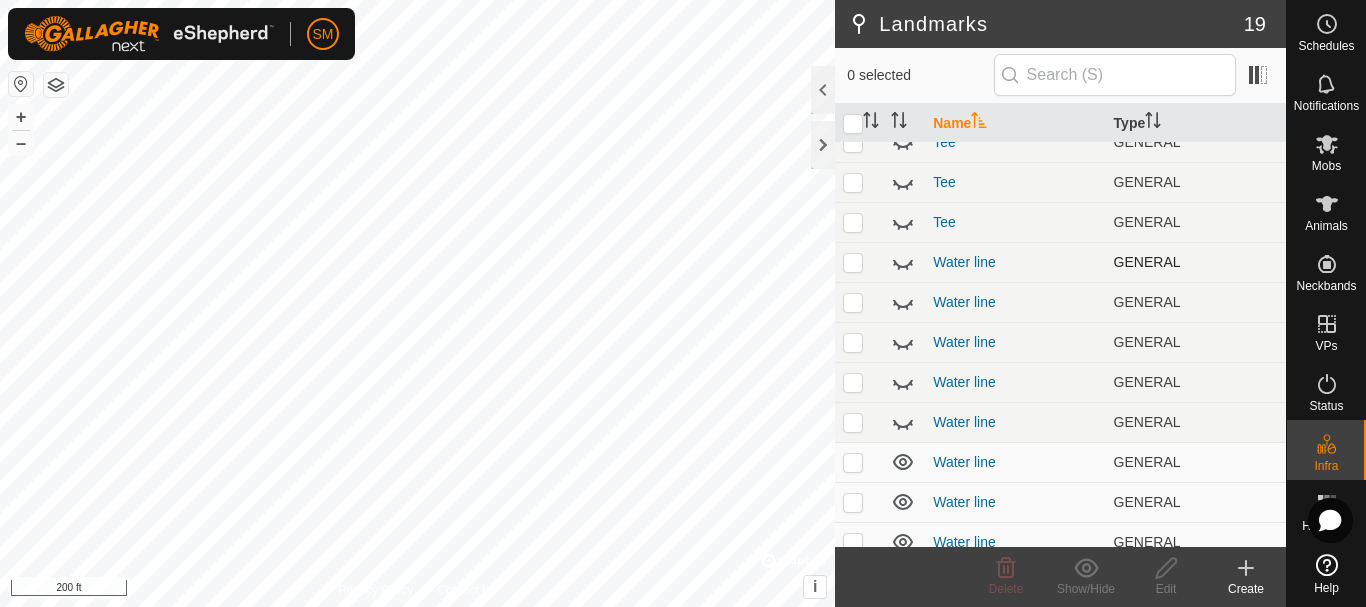 click 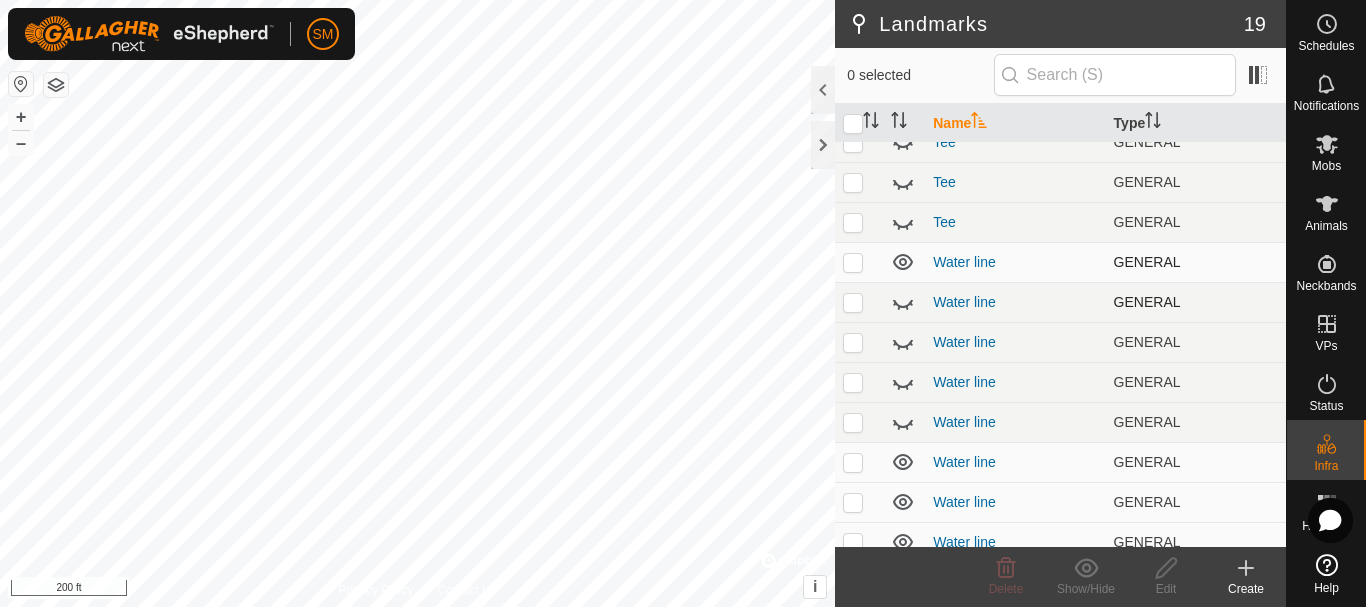 click 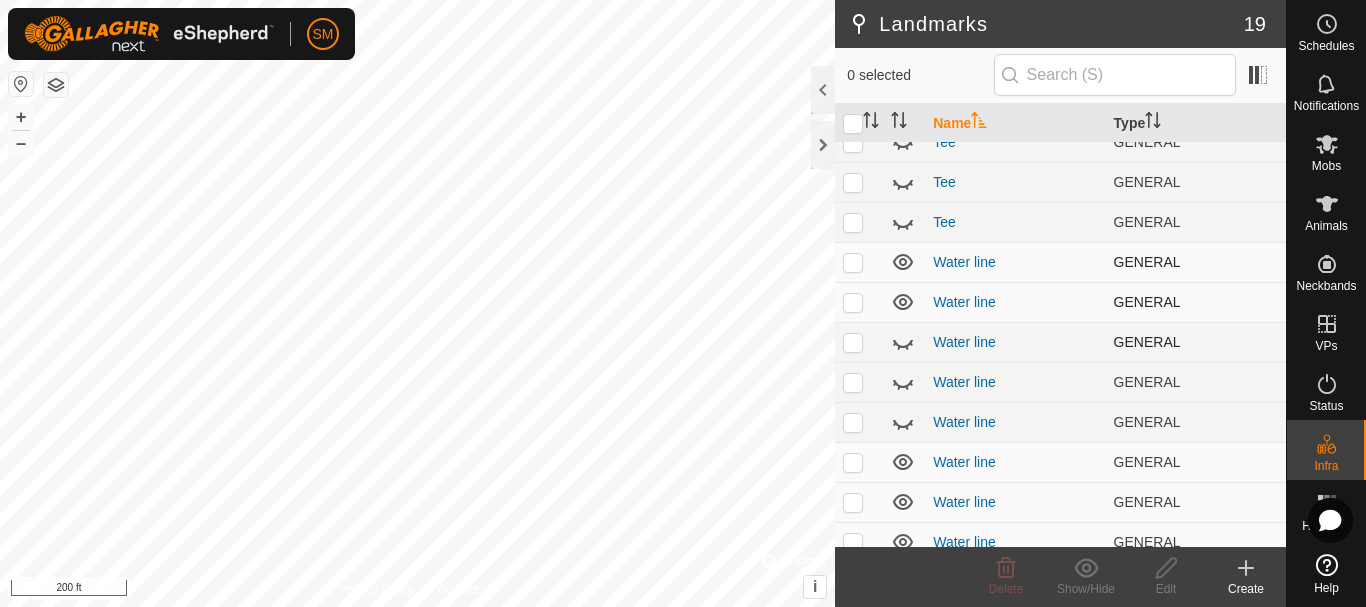 click 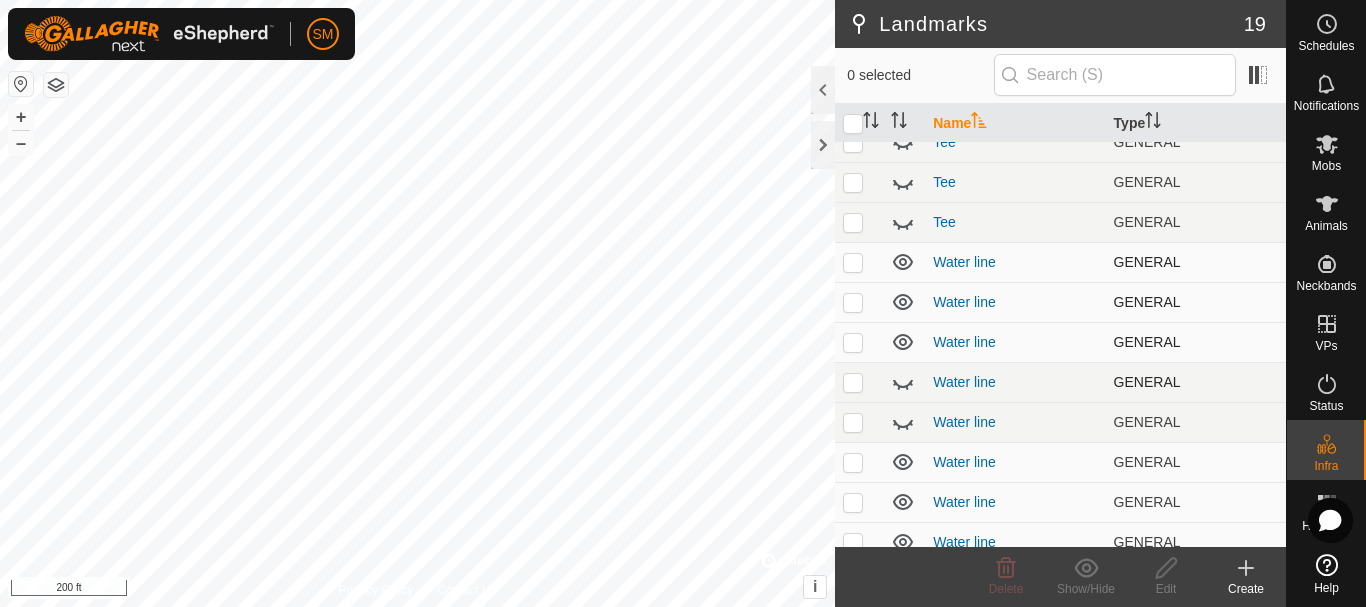 click 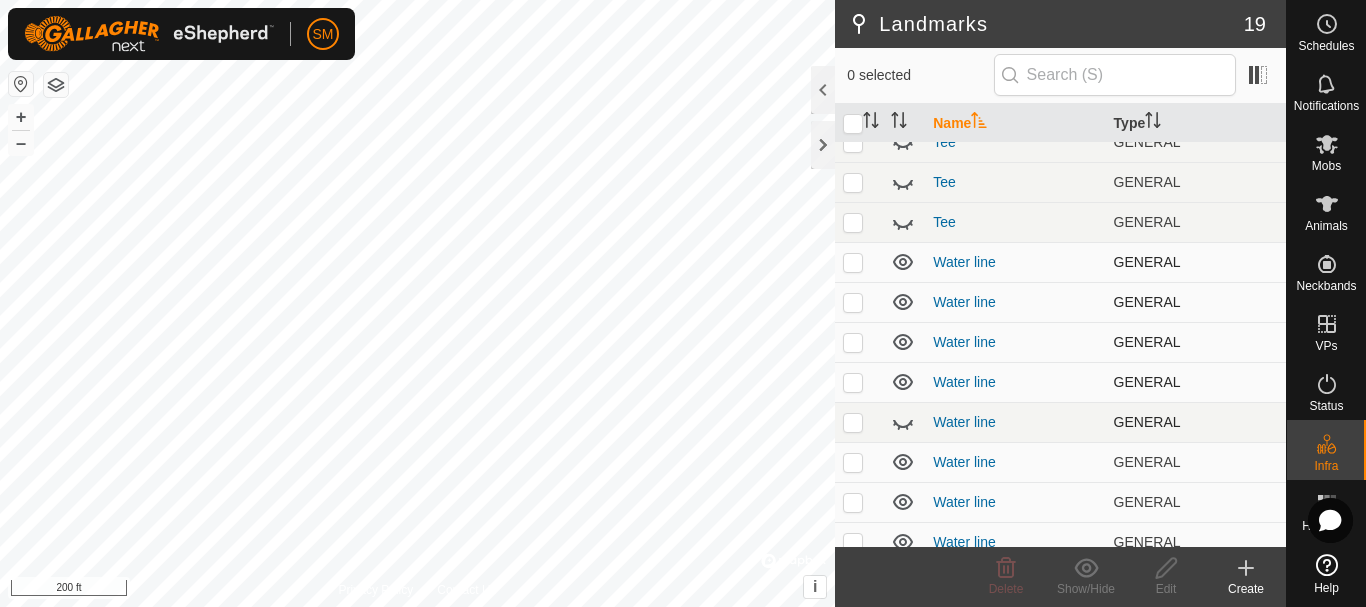 click 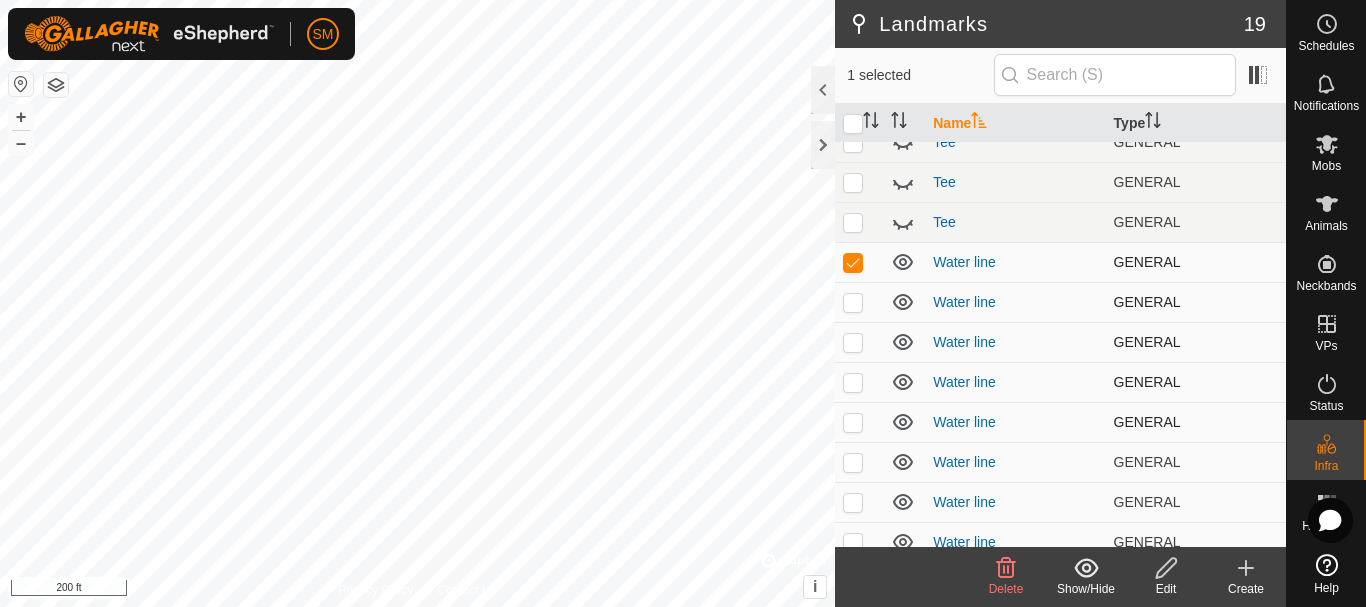 click 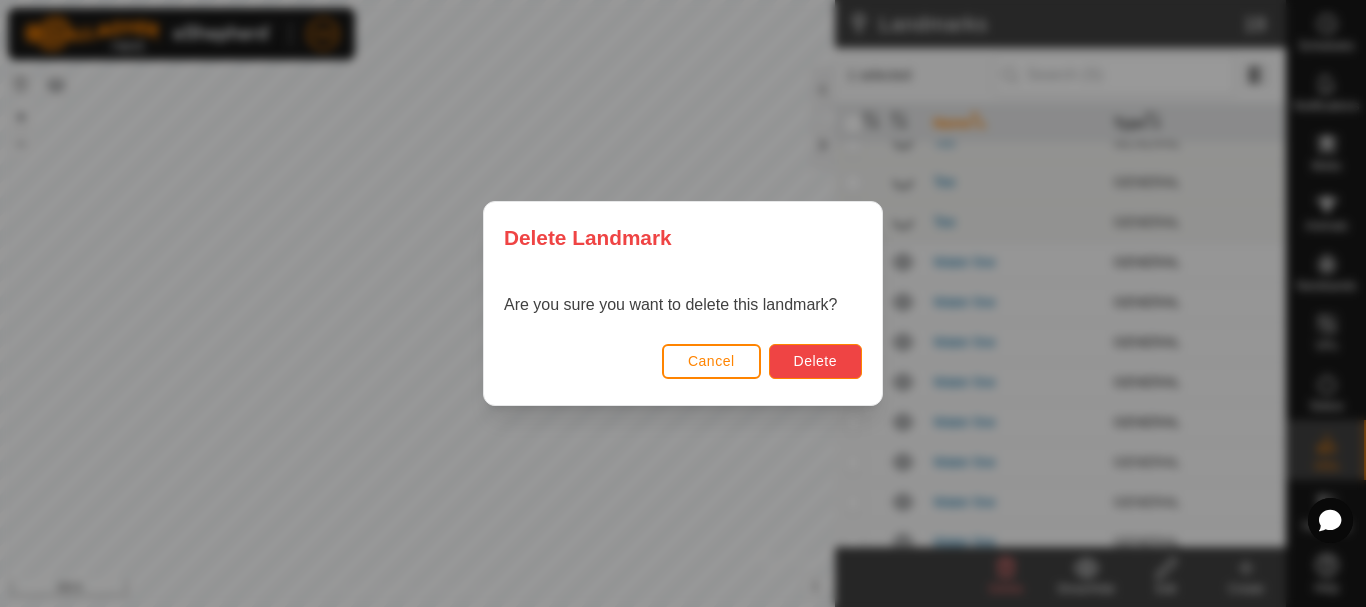 click on "Delete" at bounding box center (815, 361) 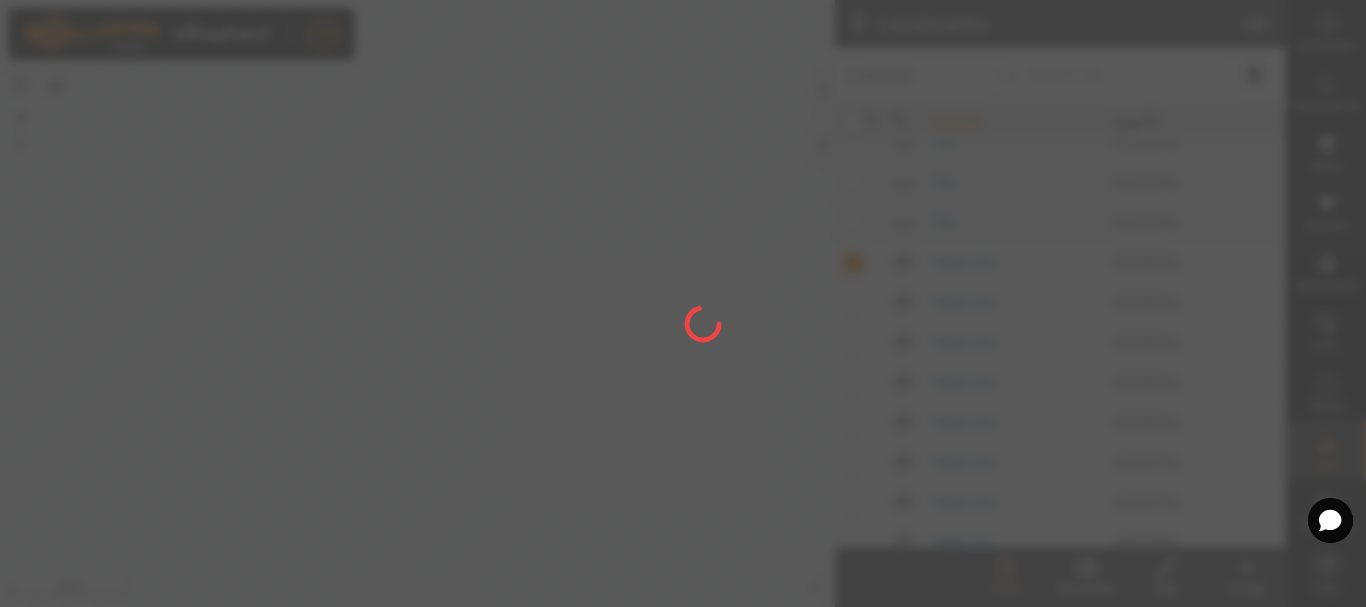 checkbox on "false" 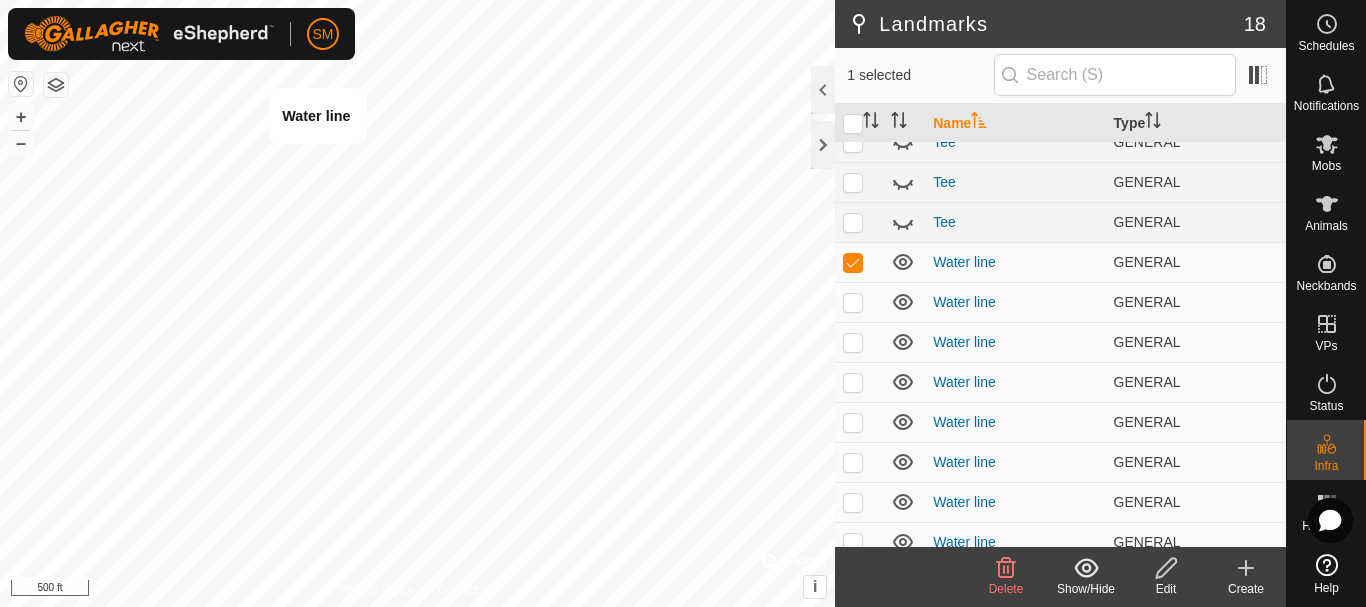 checkbox on "false" 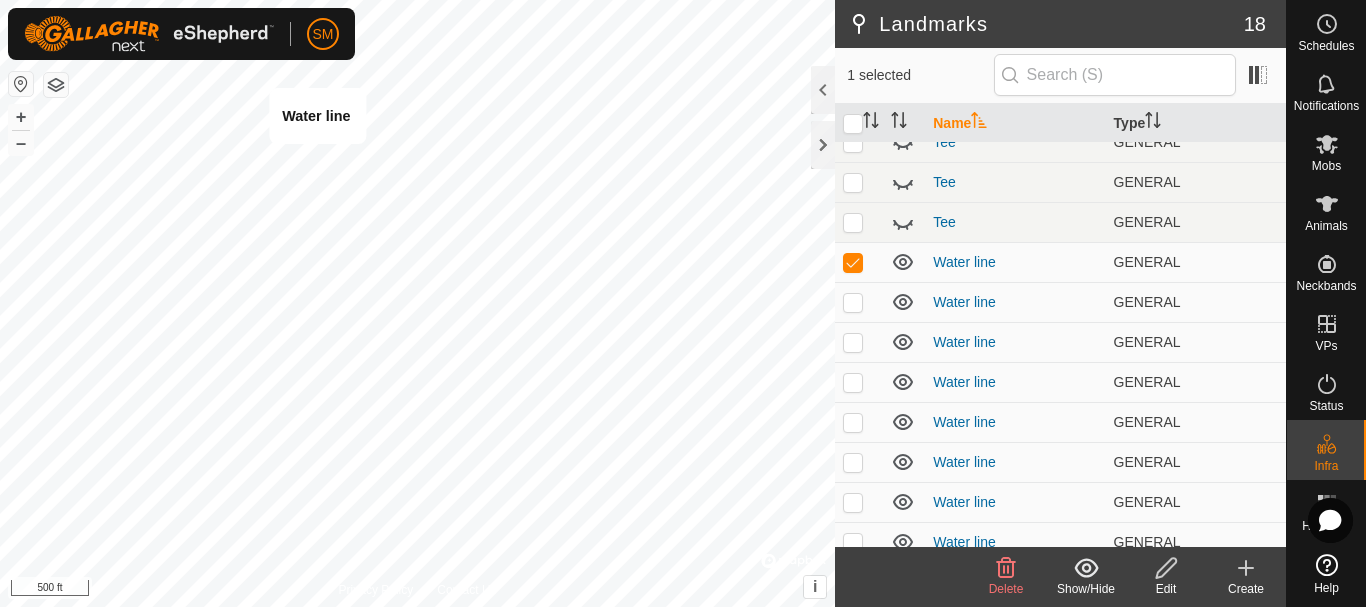 checkbox on "true" 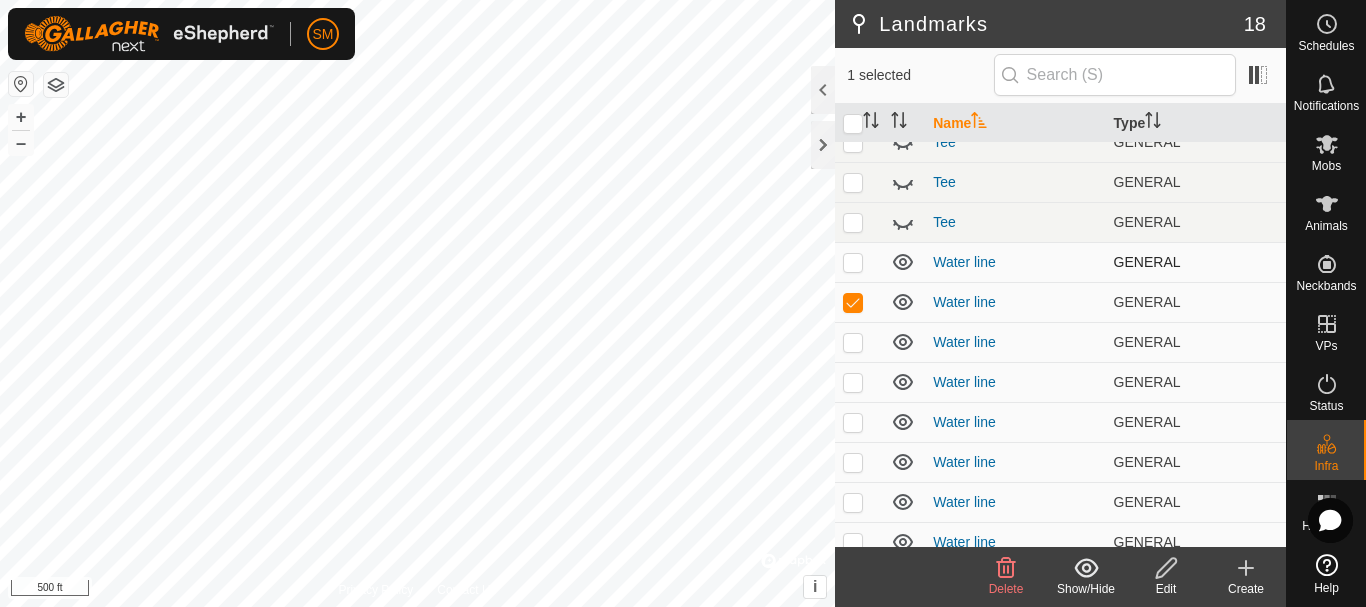 click at bounding box center (853, 262) 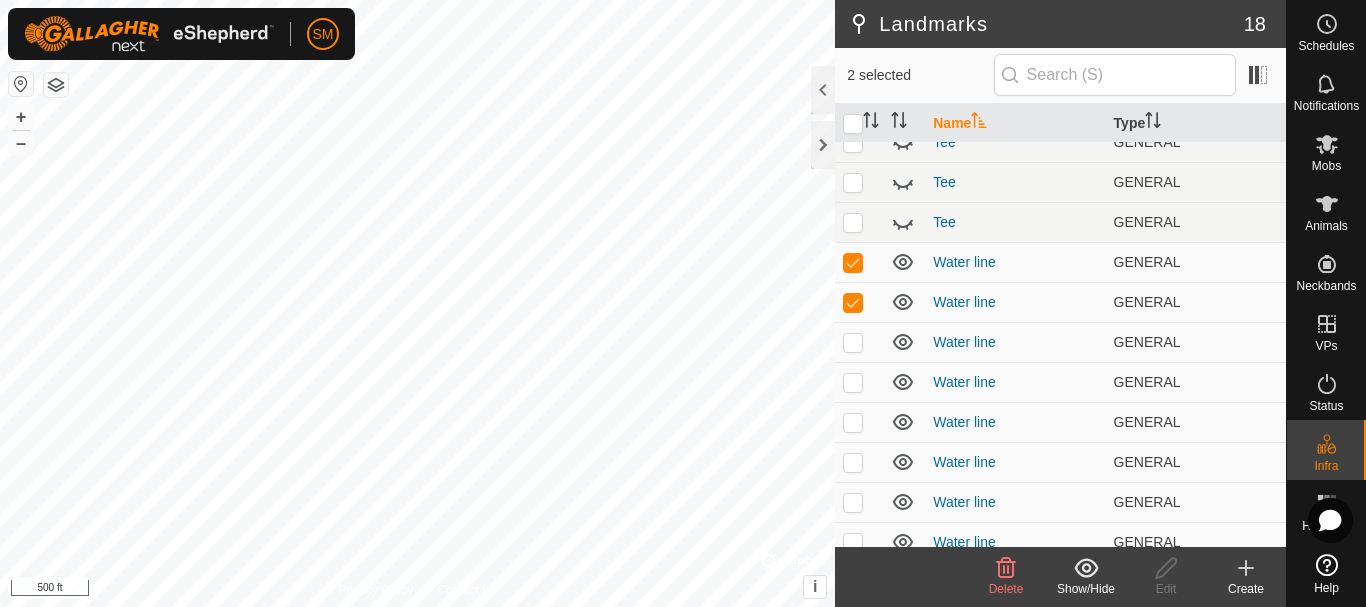click 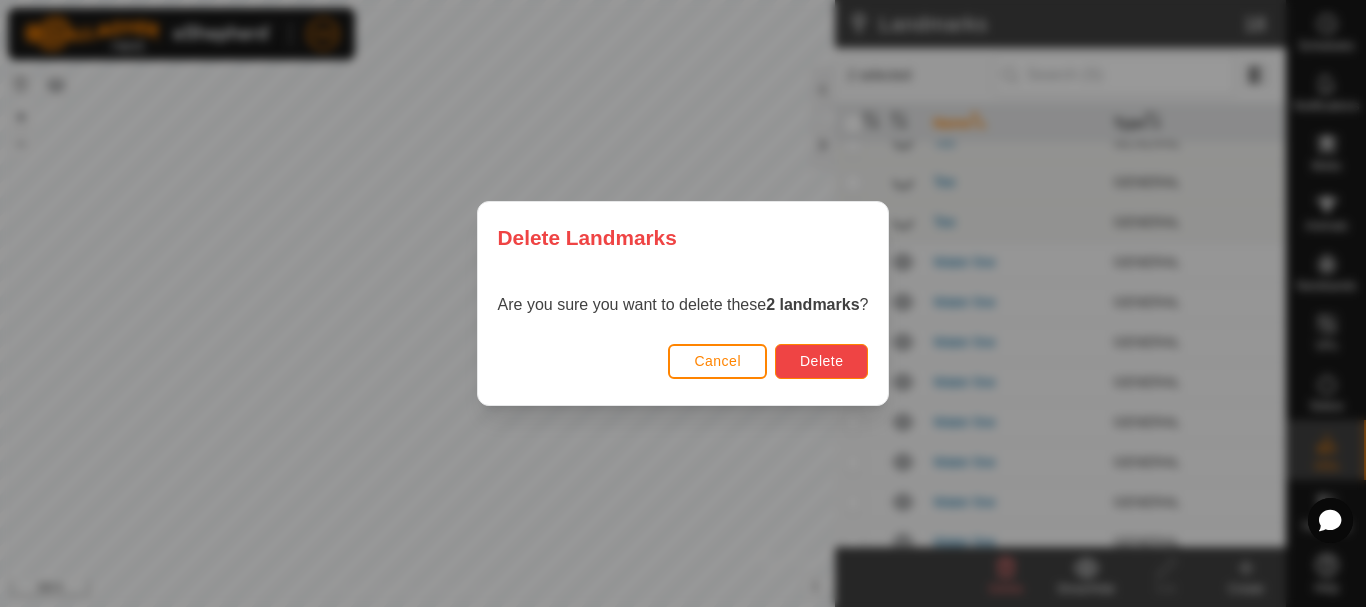 click on "Delete" at bounding box center [821, 361] 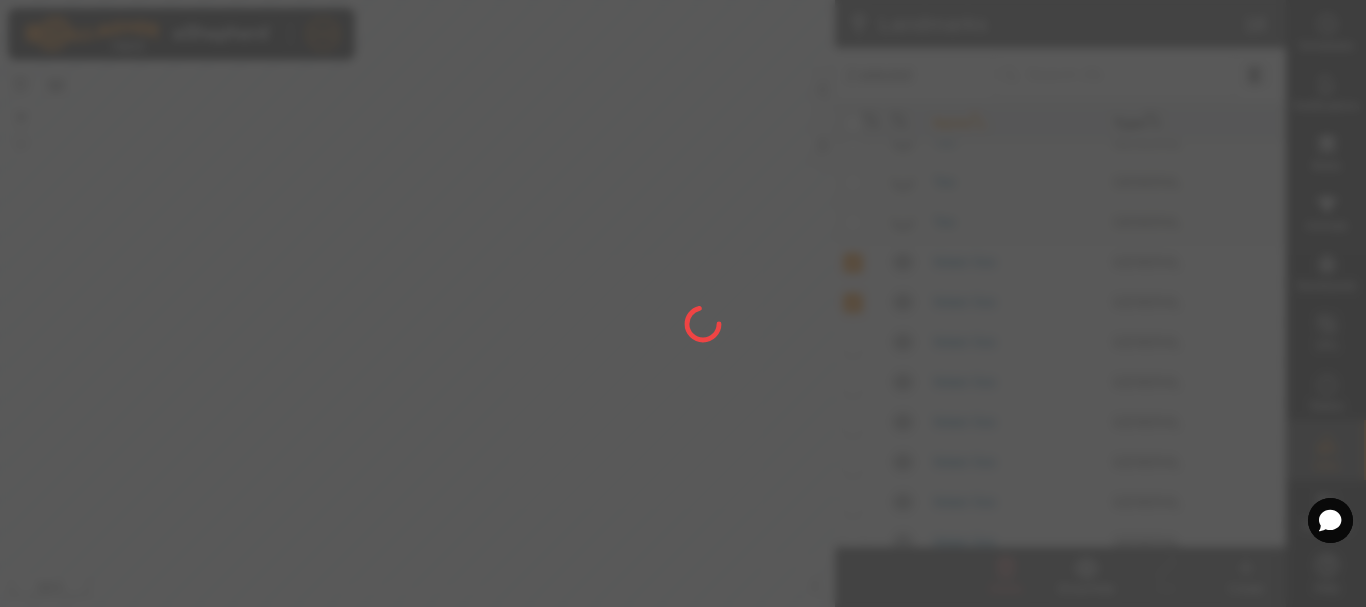 checkbox on "false" 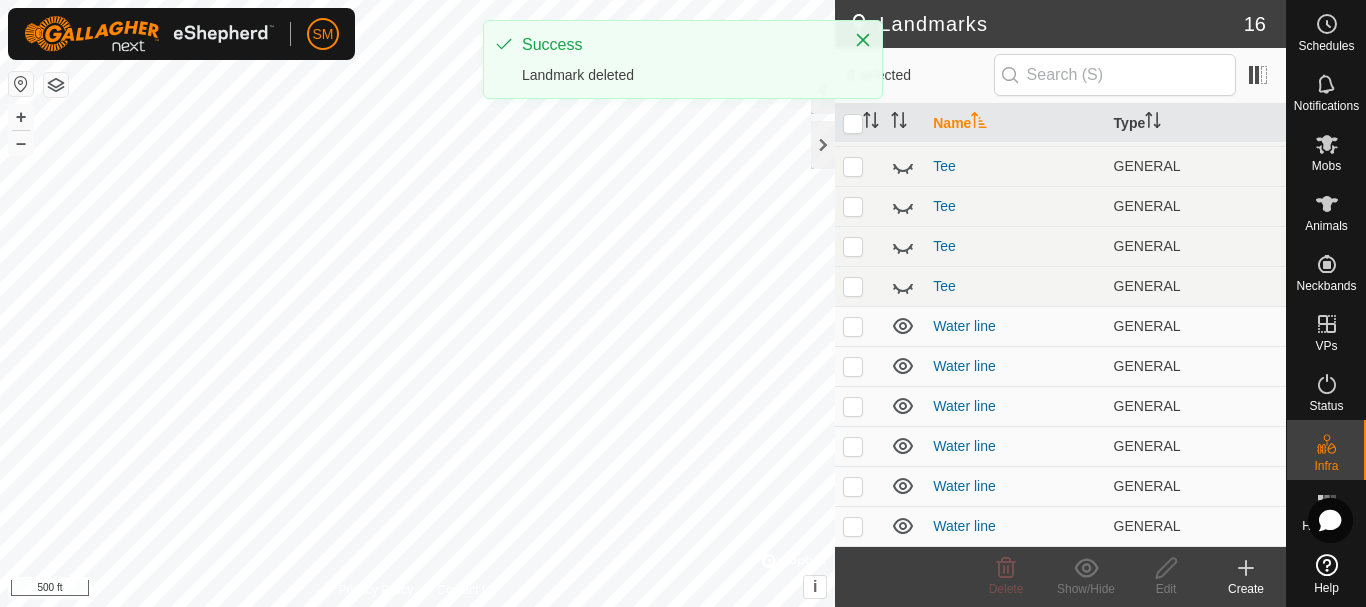 scroll, scrollTop: 236, scrollLeft: 0, axis: vertical 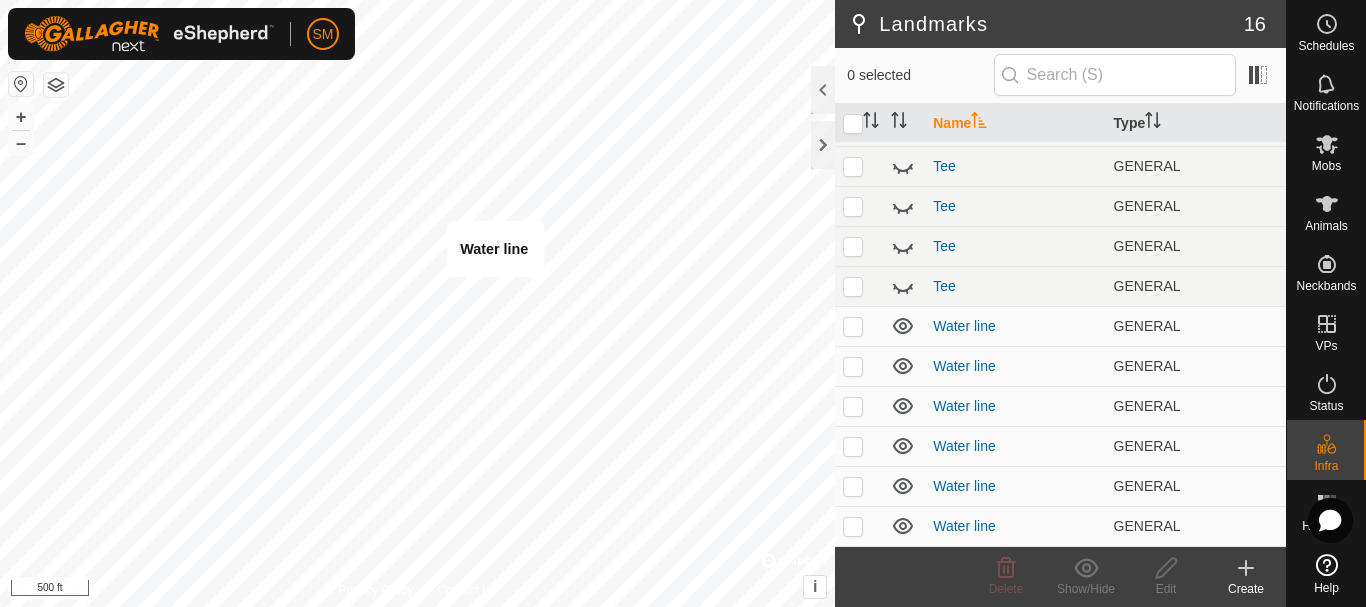 checkbox on "true" 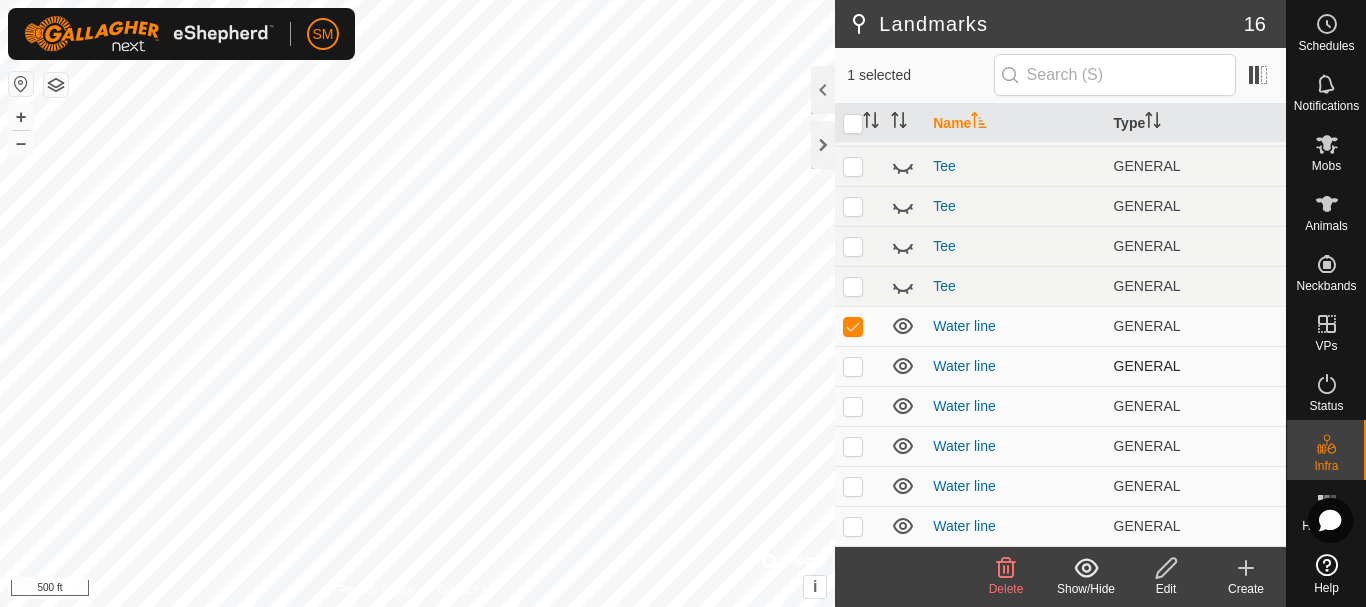 click at bounding box center [853, 366] 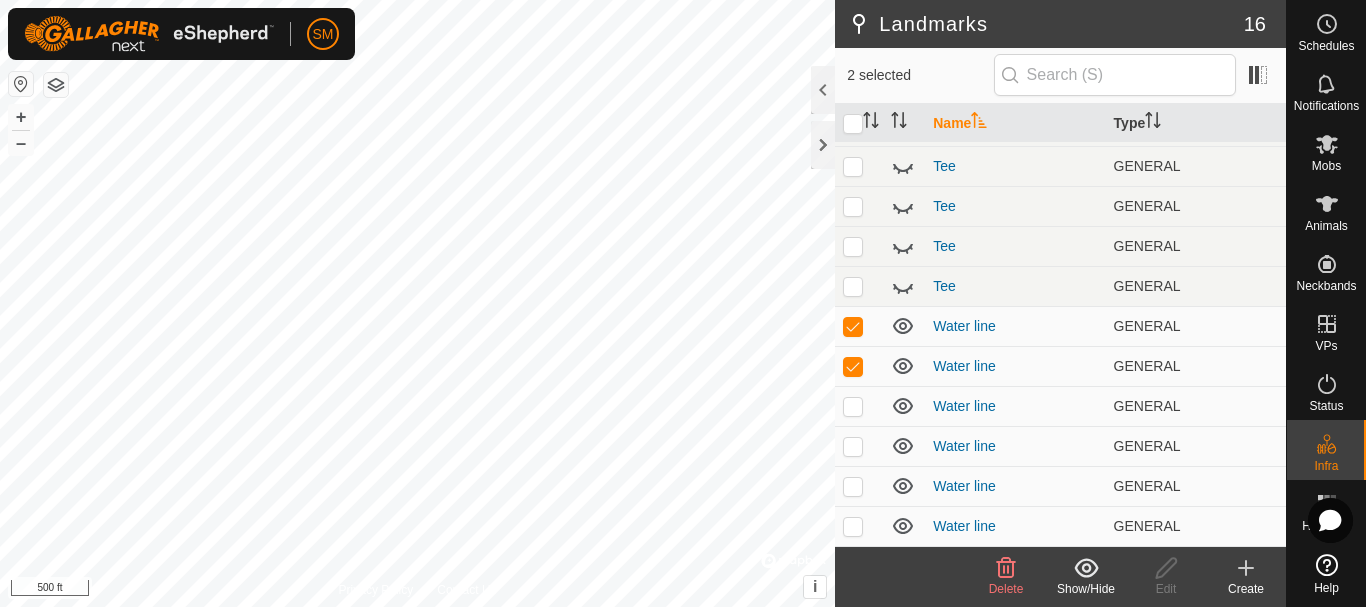 click 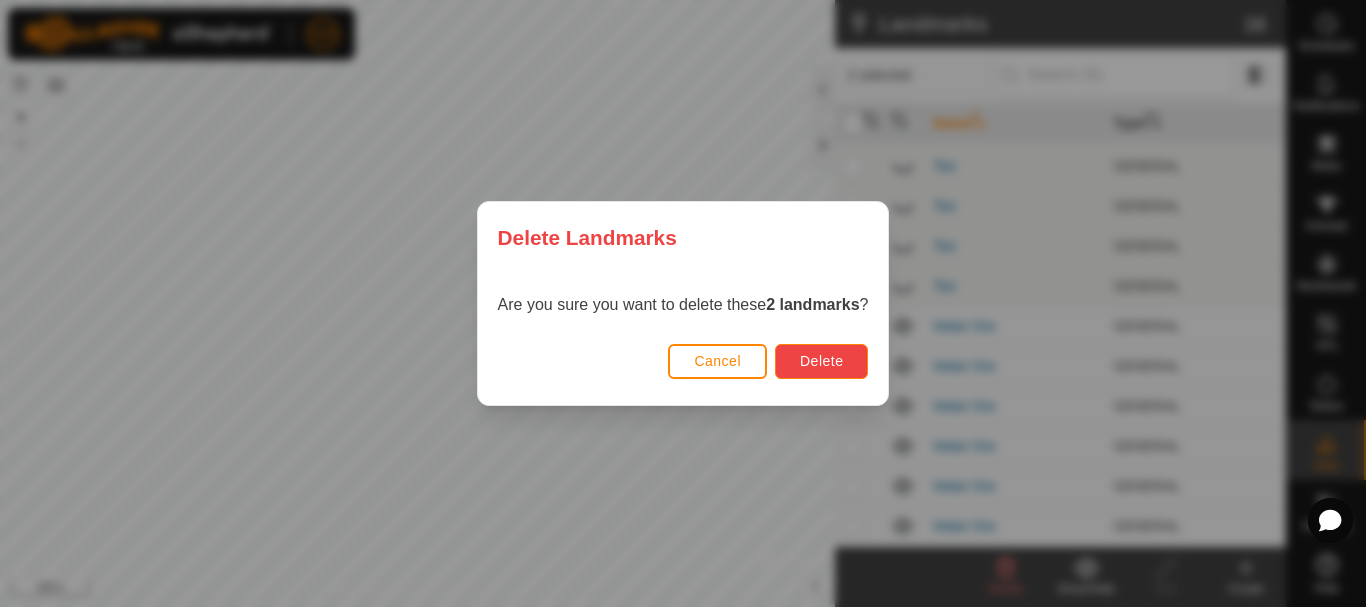 click on "Delete" at bounding box center [821, 361] 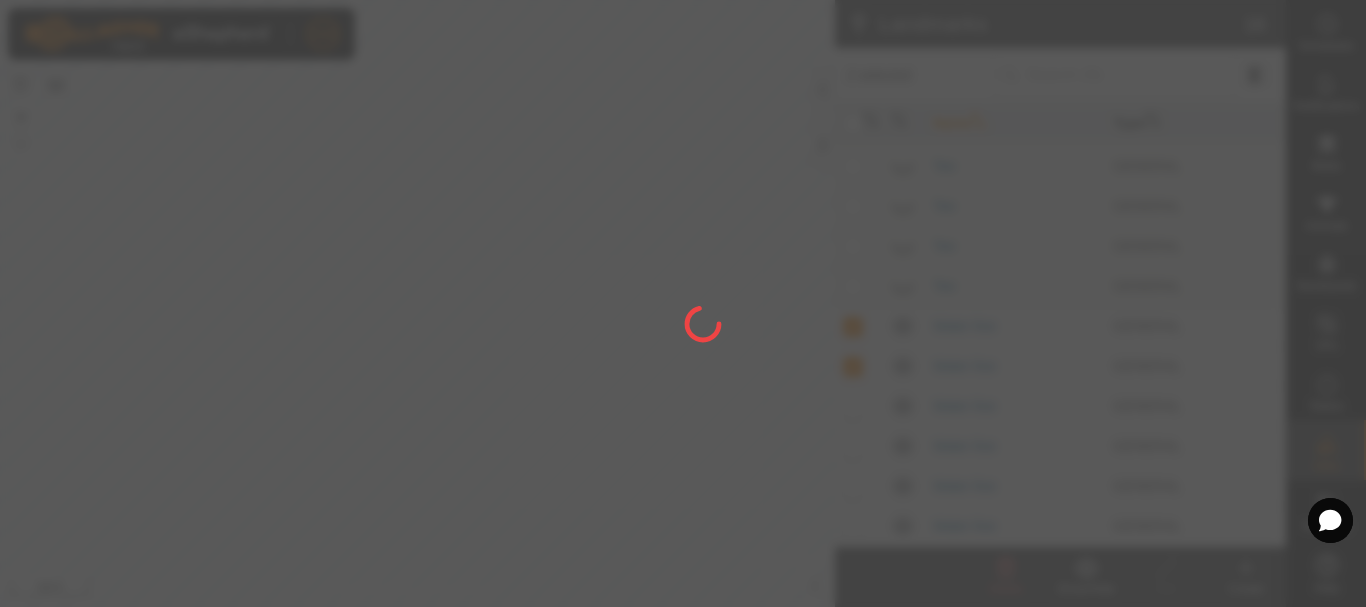 checkbox on "false" 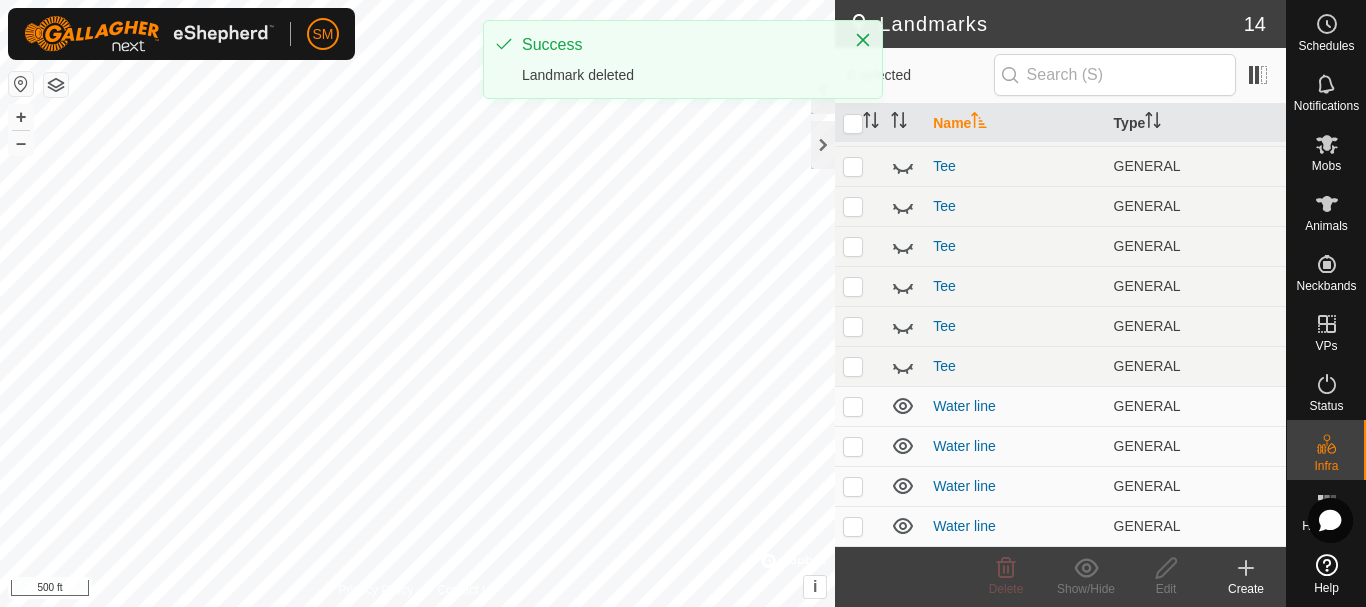 scroll, scrollTop: 0, scrollLeft: 0, axis: both 